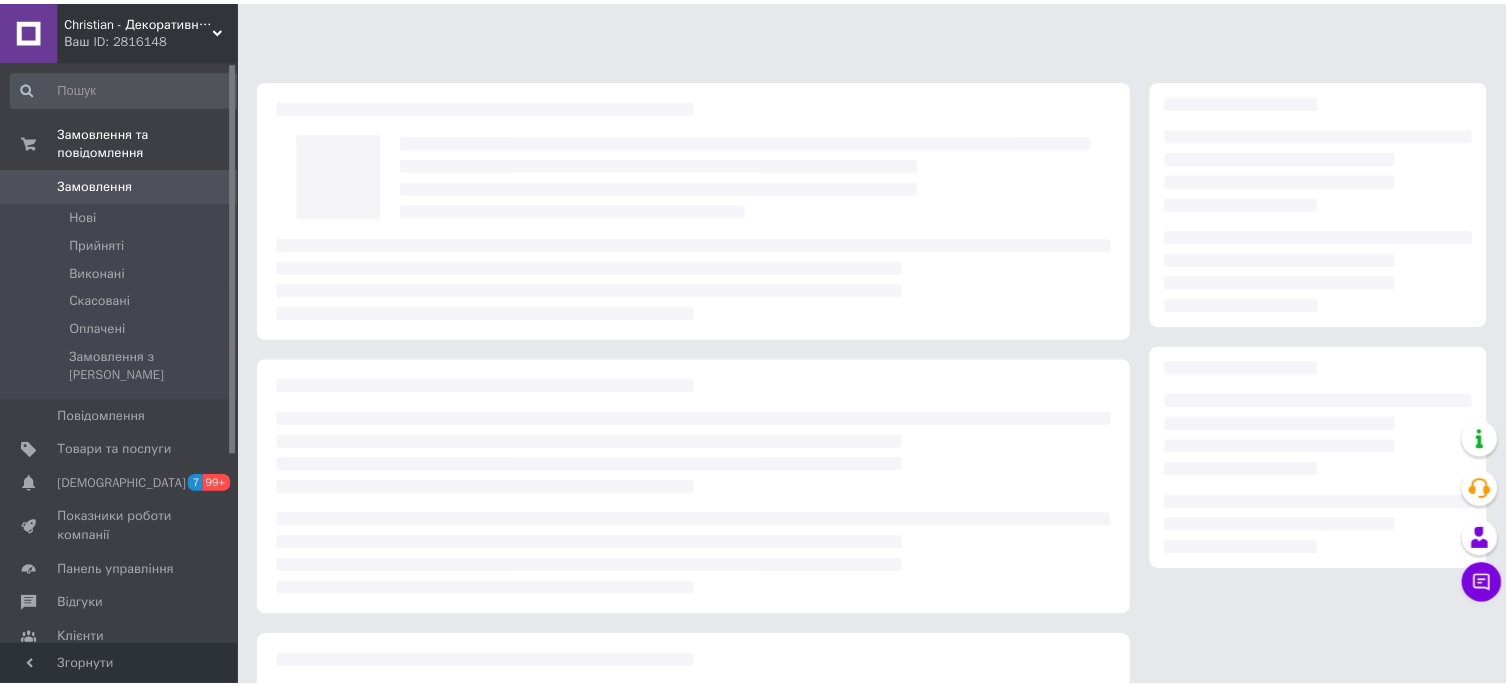 scroll, scrollTop: 0, scrollLeft: 0, axis: both 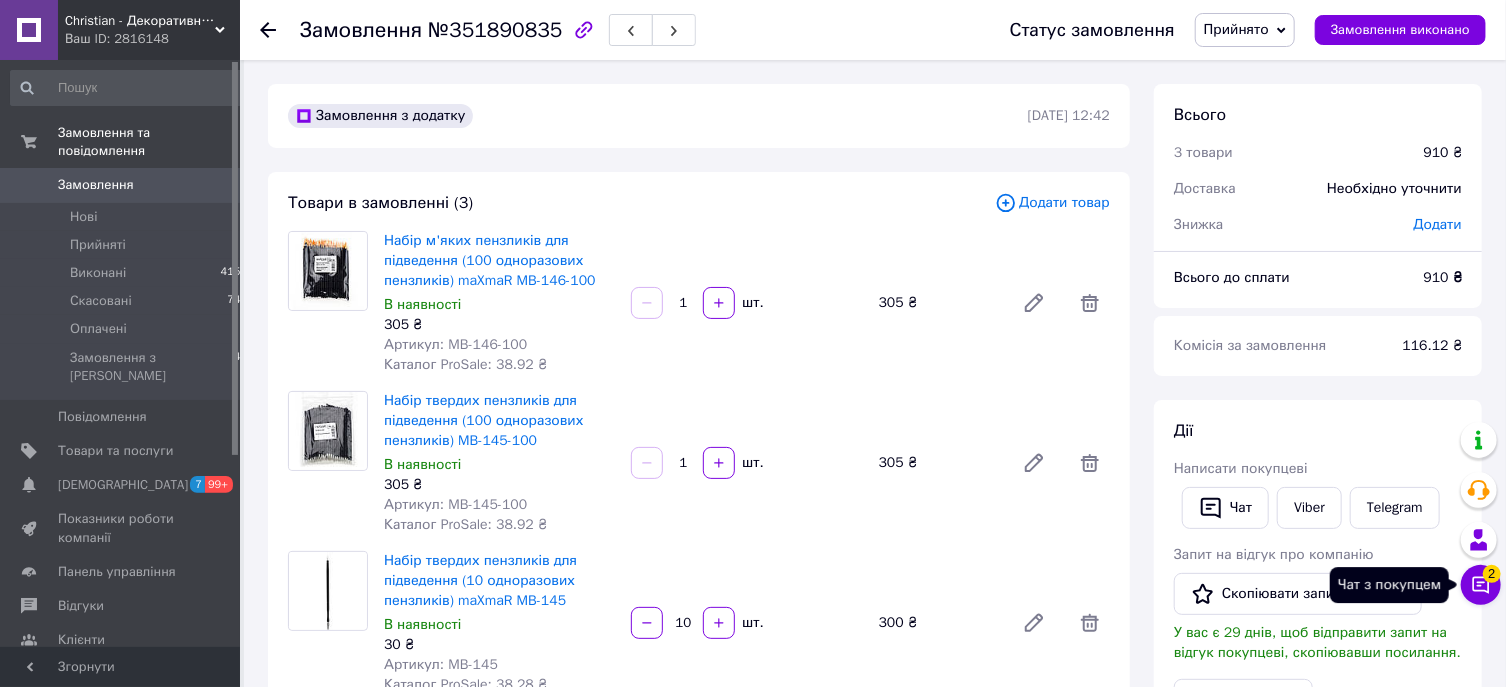 click 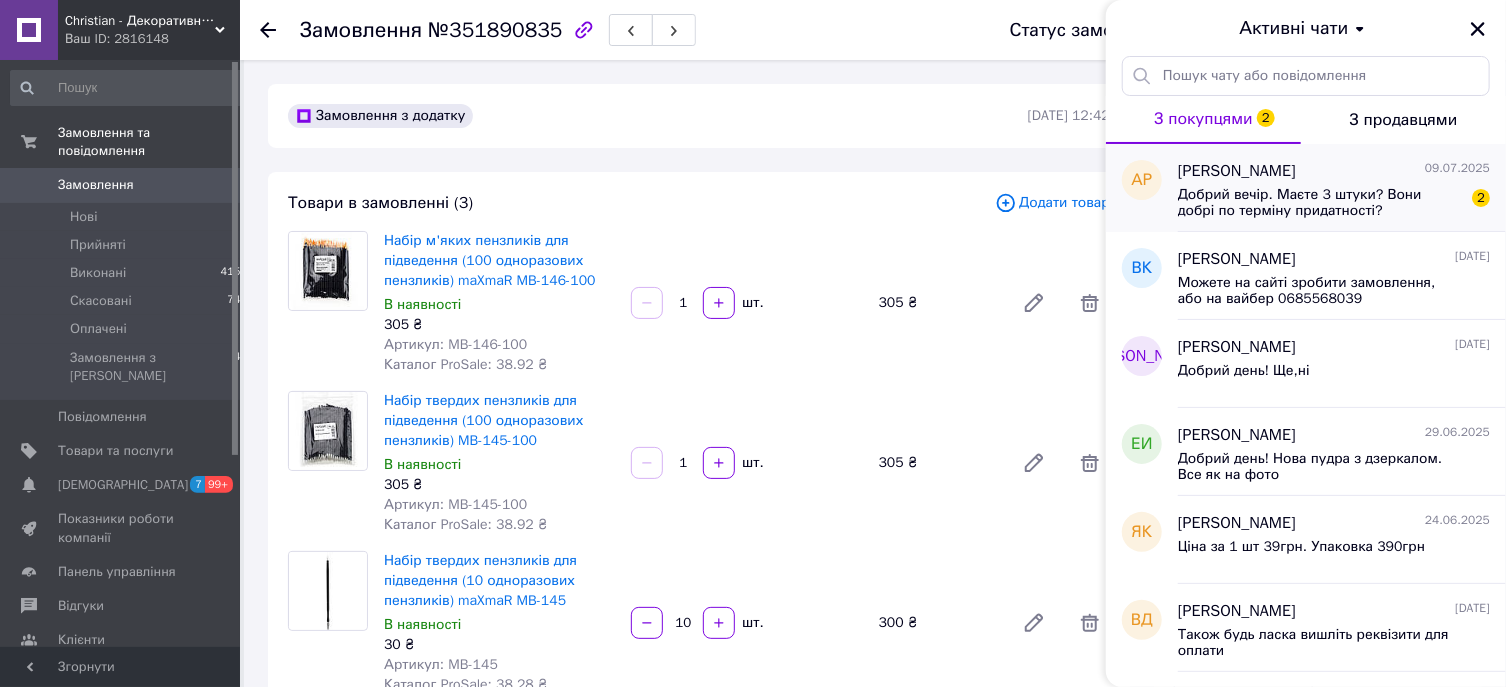 click on "Добрий вечір. Маєте 3 штуки? Вони добрі по терміну придатності?" at bounding box center [1320, 203] 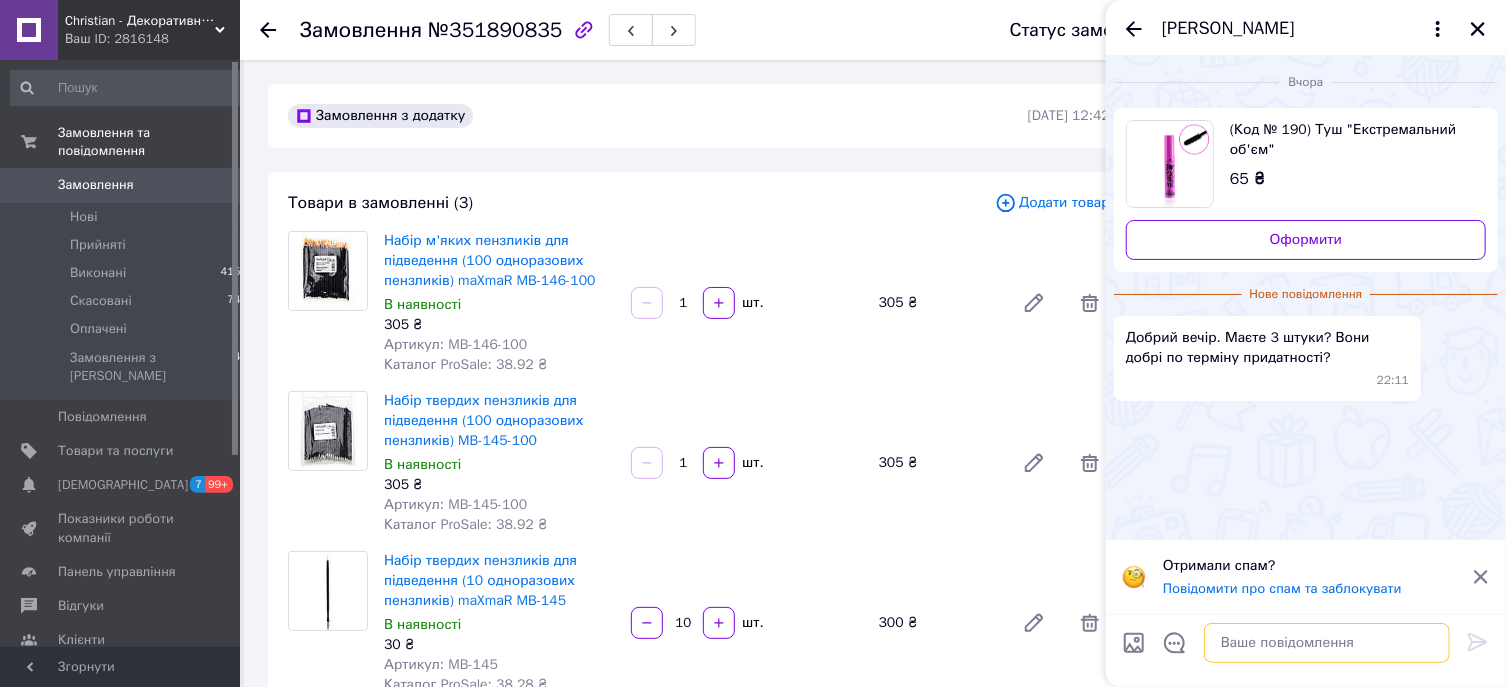click at bounding box center (1327, 643) 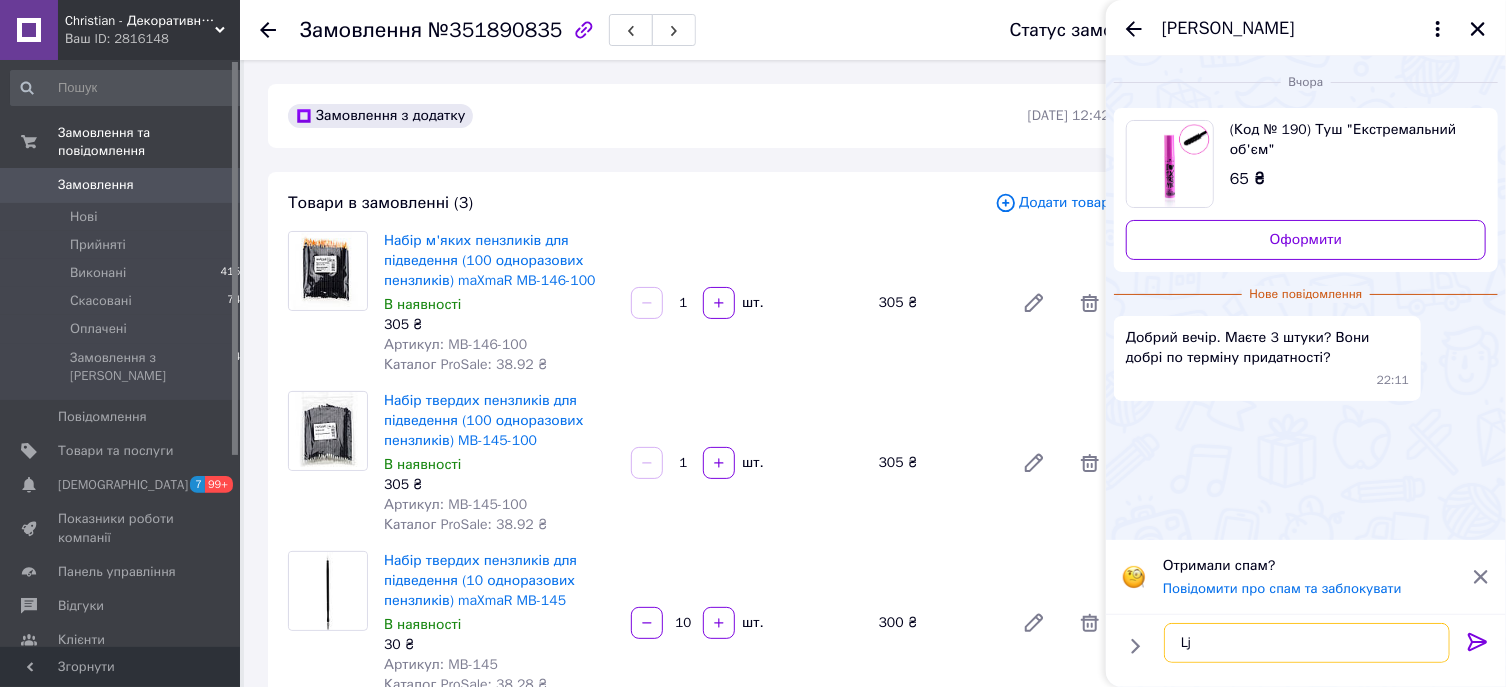 type on "L" 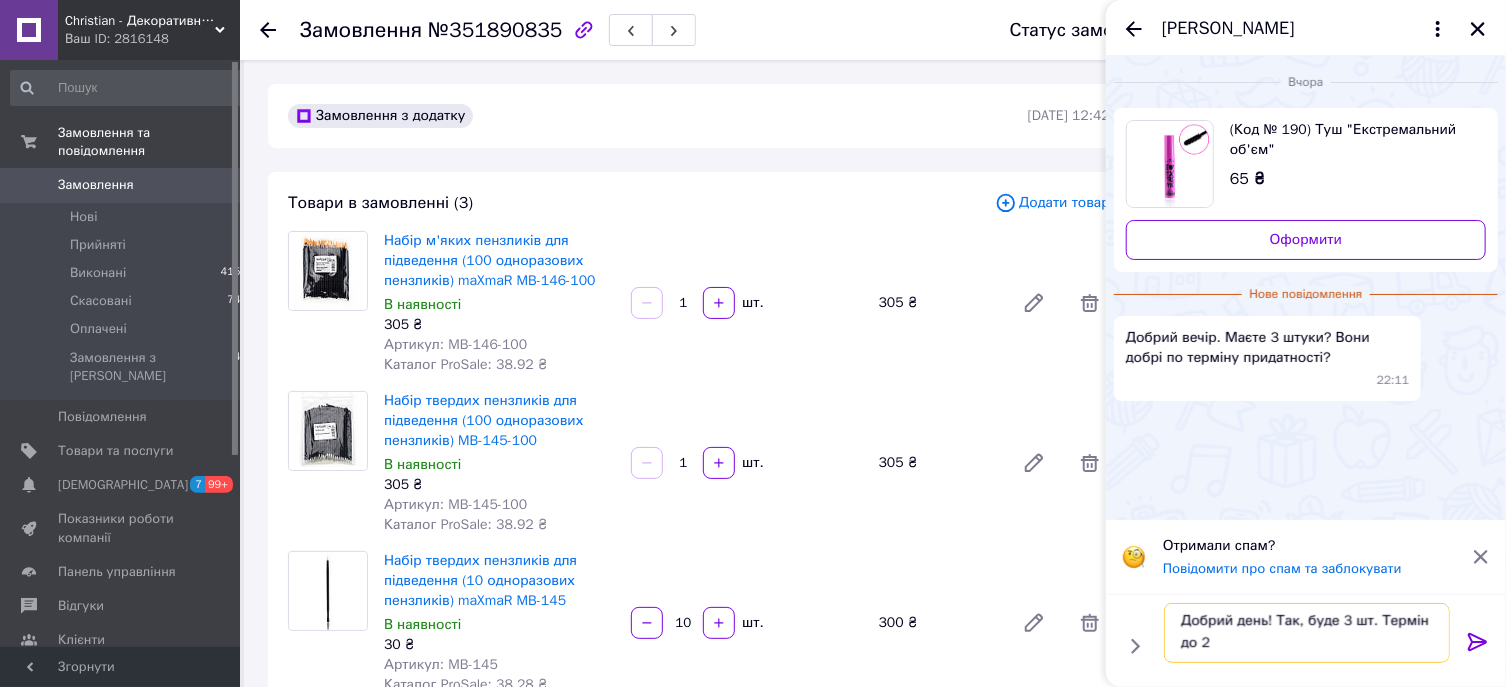 scroll, scrollTop: 2, scrollLeft: 0, axis: vertical 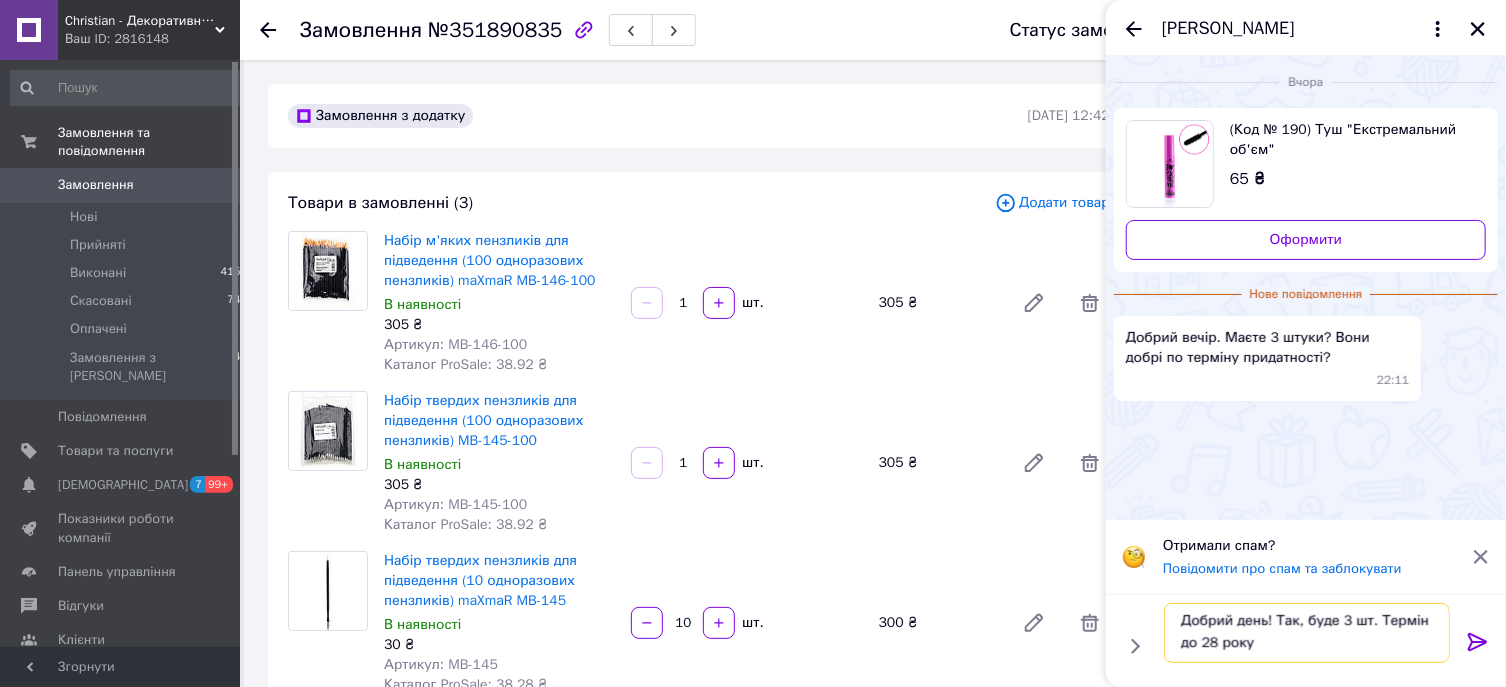 type on "Добрий день! Так, буде 3 шт. Термін до 28 року" 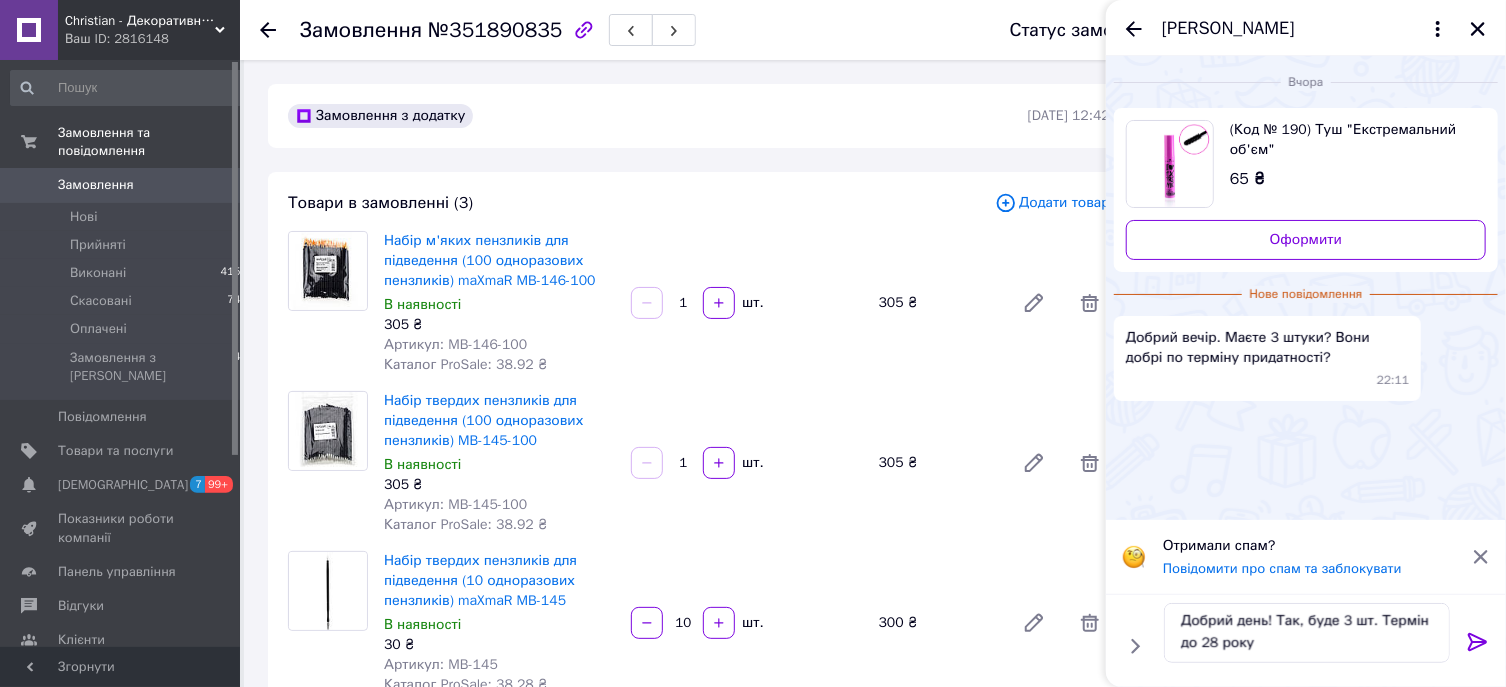click 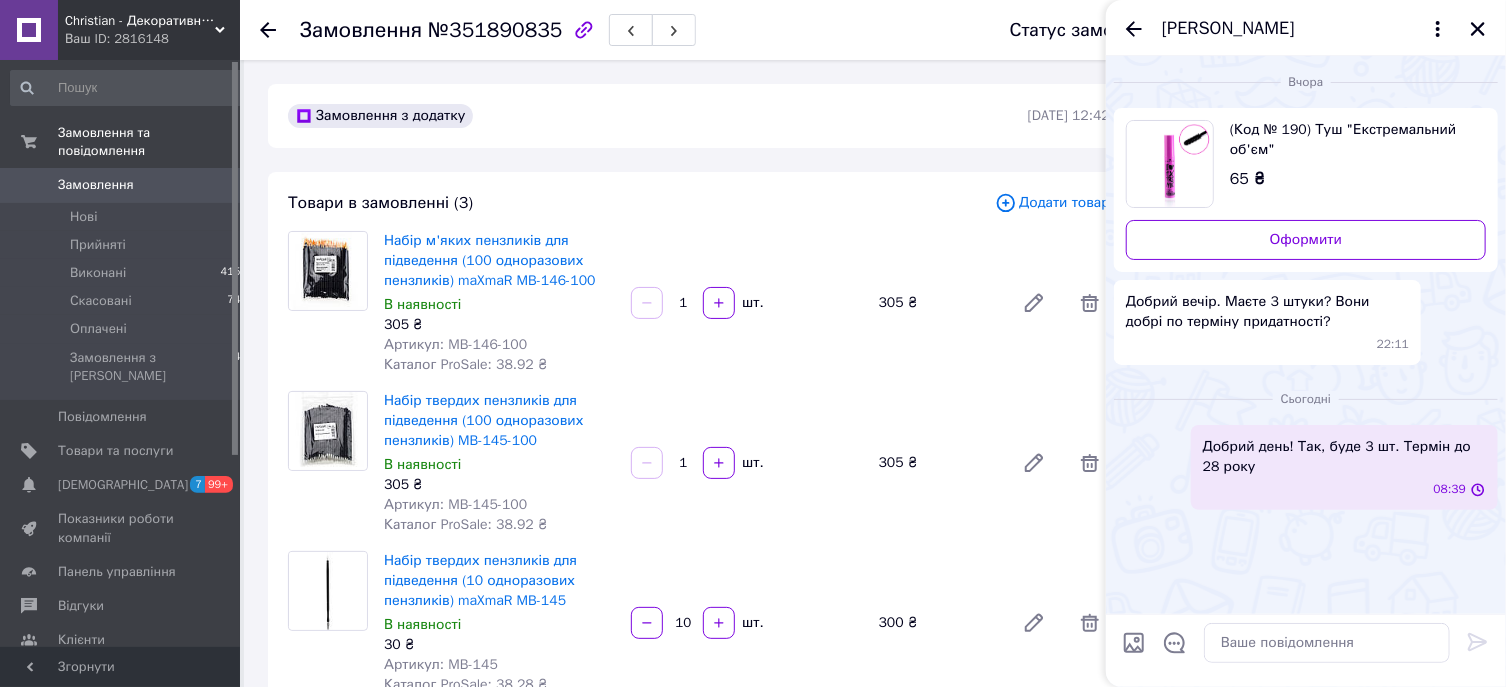 scroll, scrollTop: 0, scrollLeft: 0, axis: both 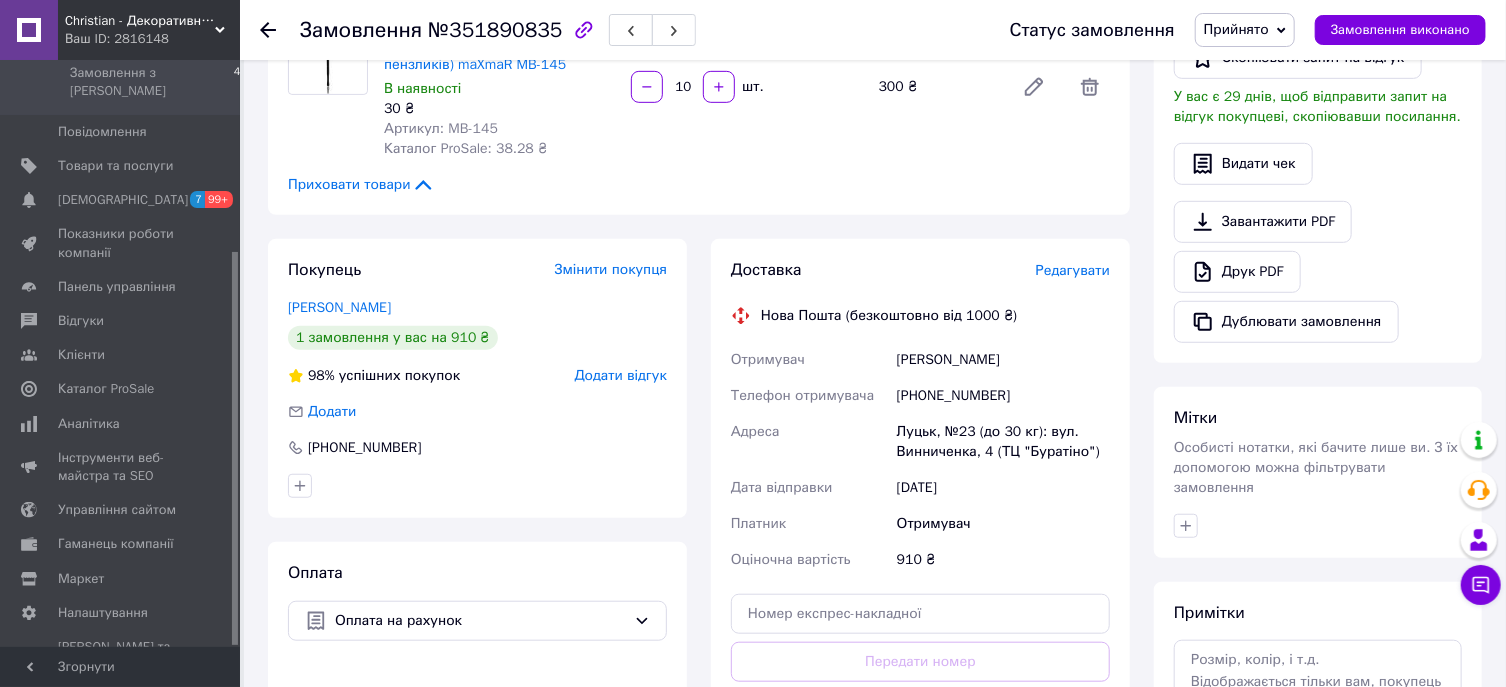 click on "Редагувати" at bounding box center [1073, 270] 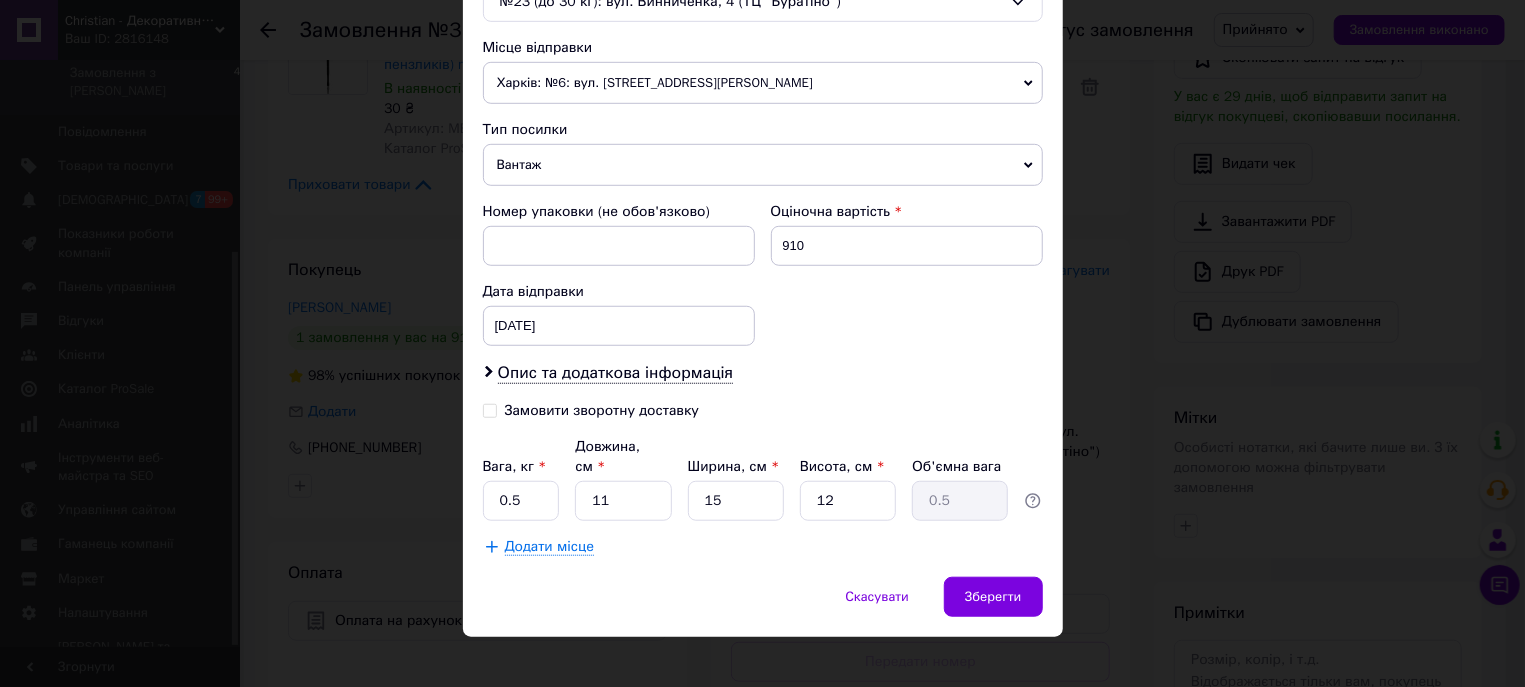 scroll, scrollTop: 680, scrollLeft: 0, axis: vertical 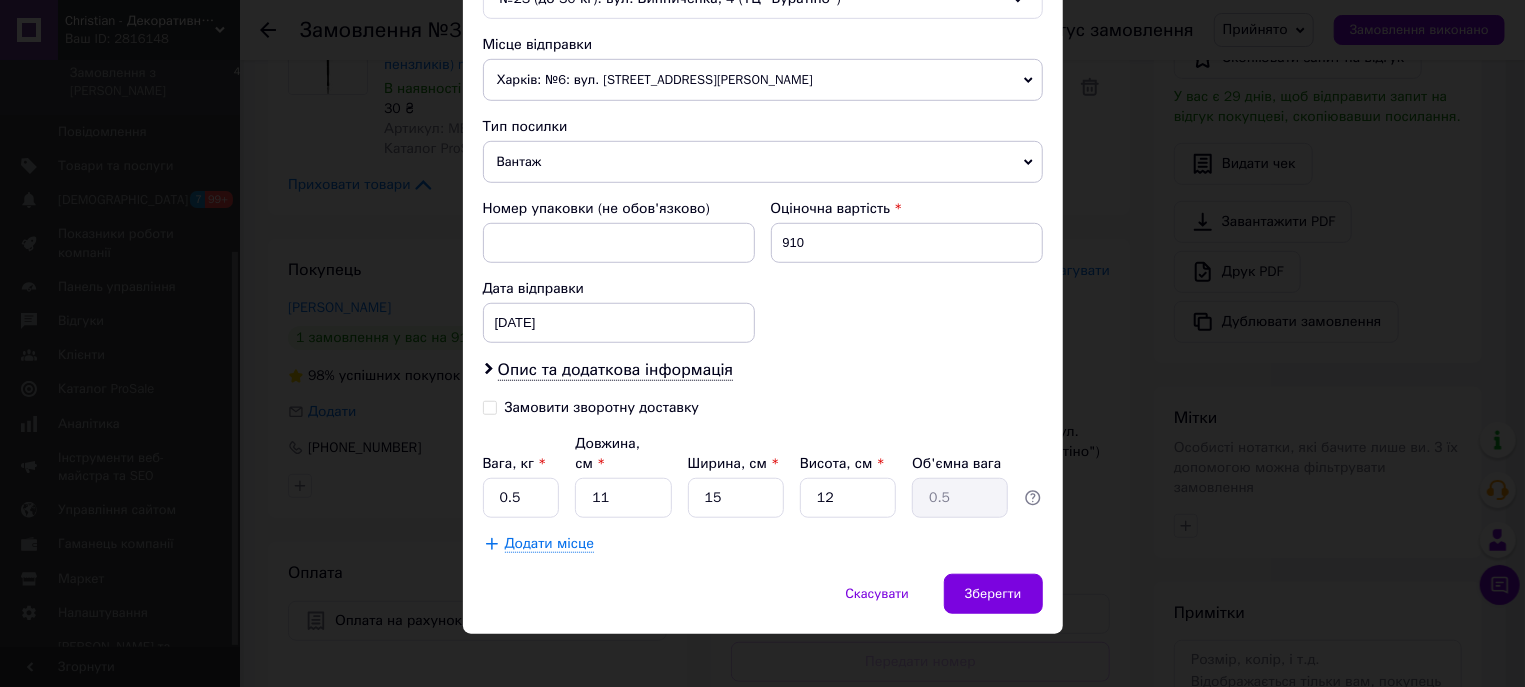 click on "Замовити зворотну доставку" at bounding box center [490, 406] 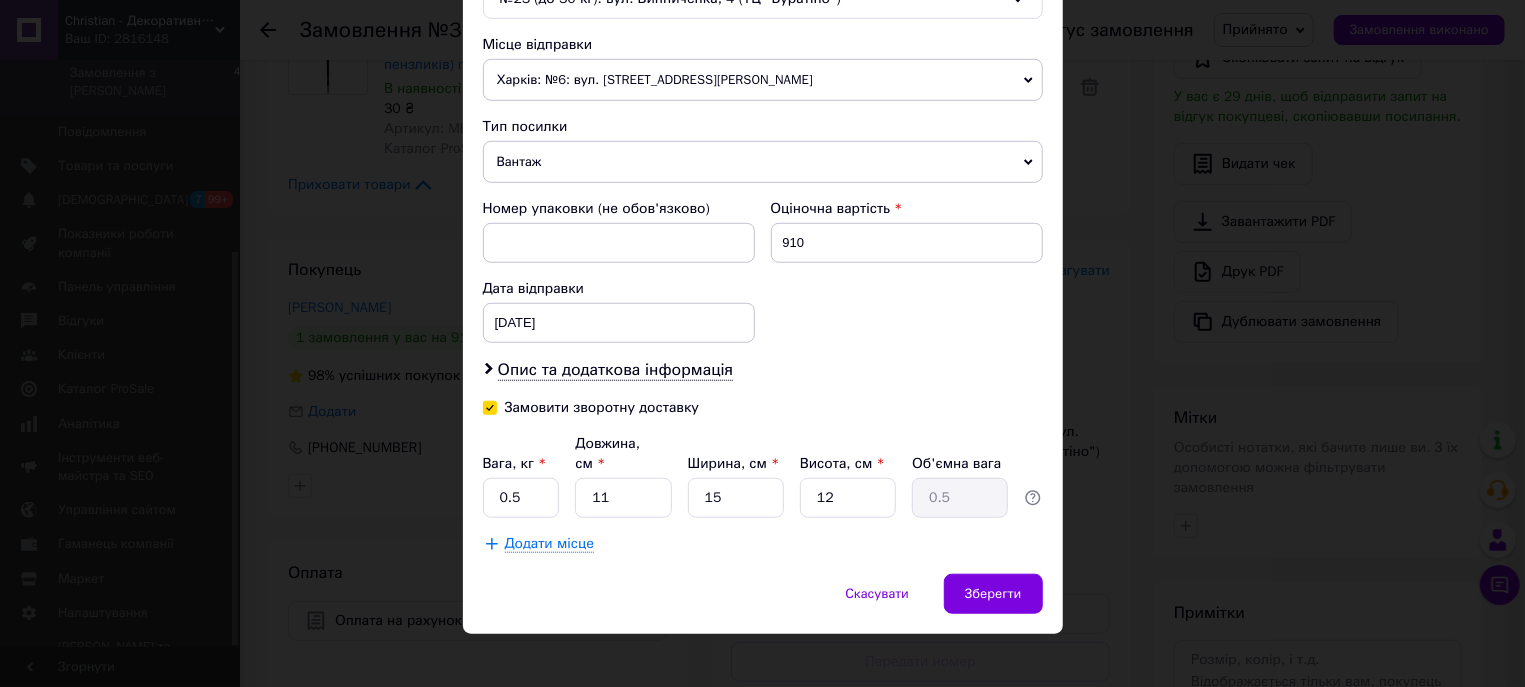 checkbox on "true" 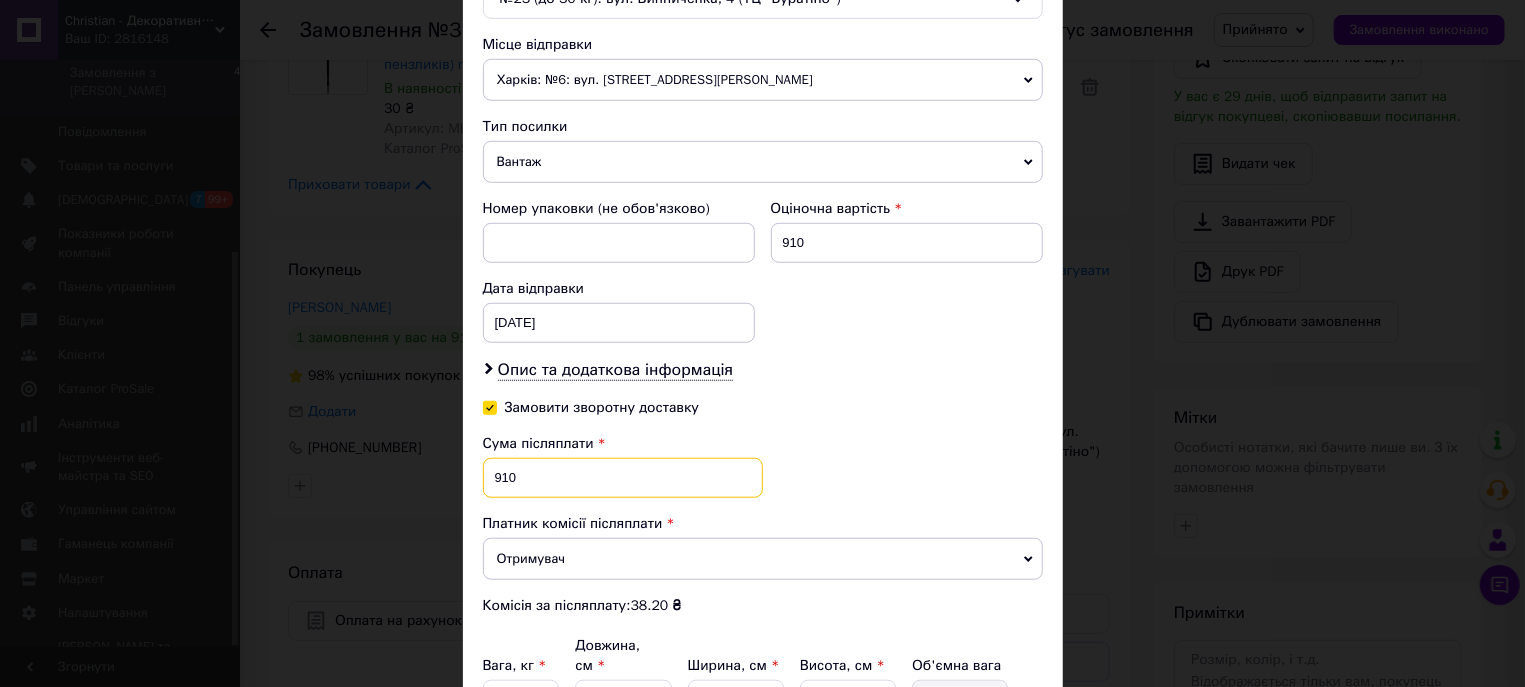 click on "910" at bounding box center (623, 478) 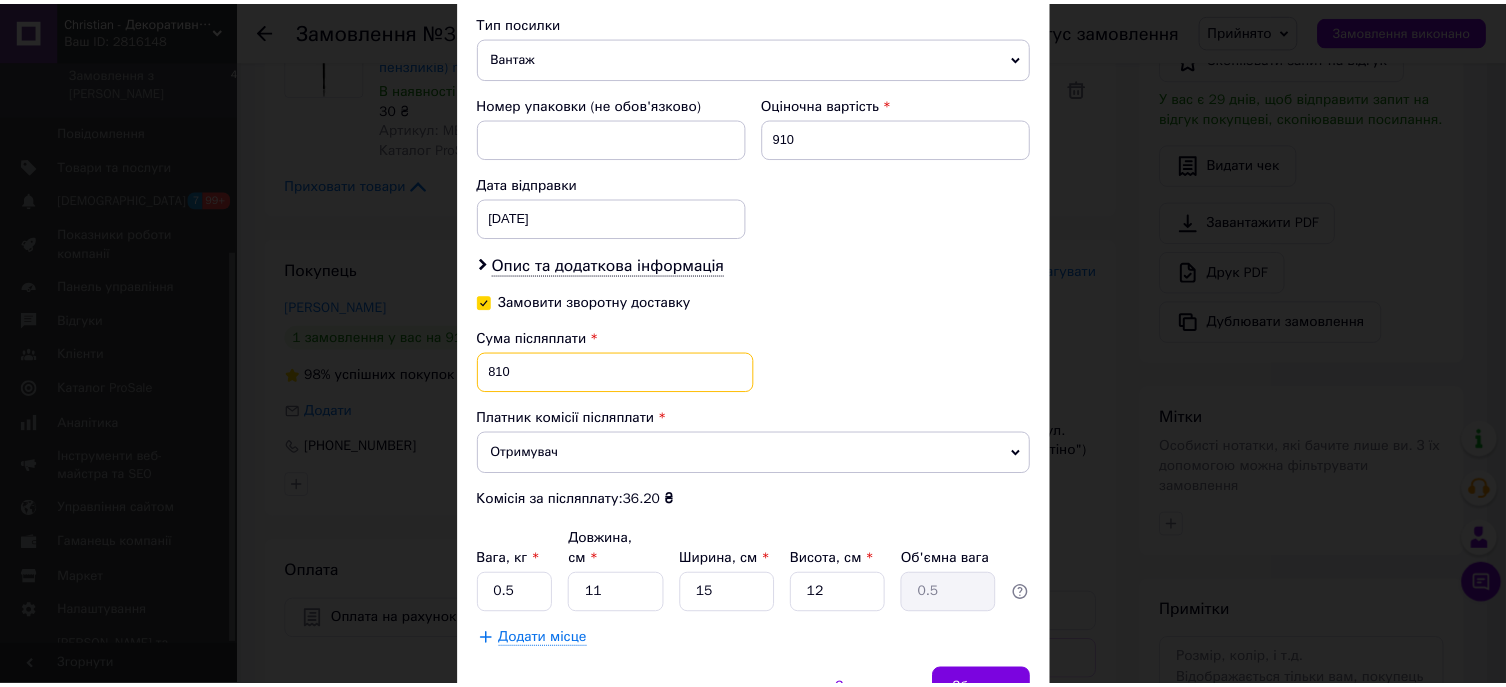 scroll, scrollTop: 794, scrollLeft: 0, axis: vertical 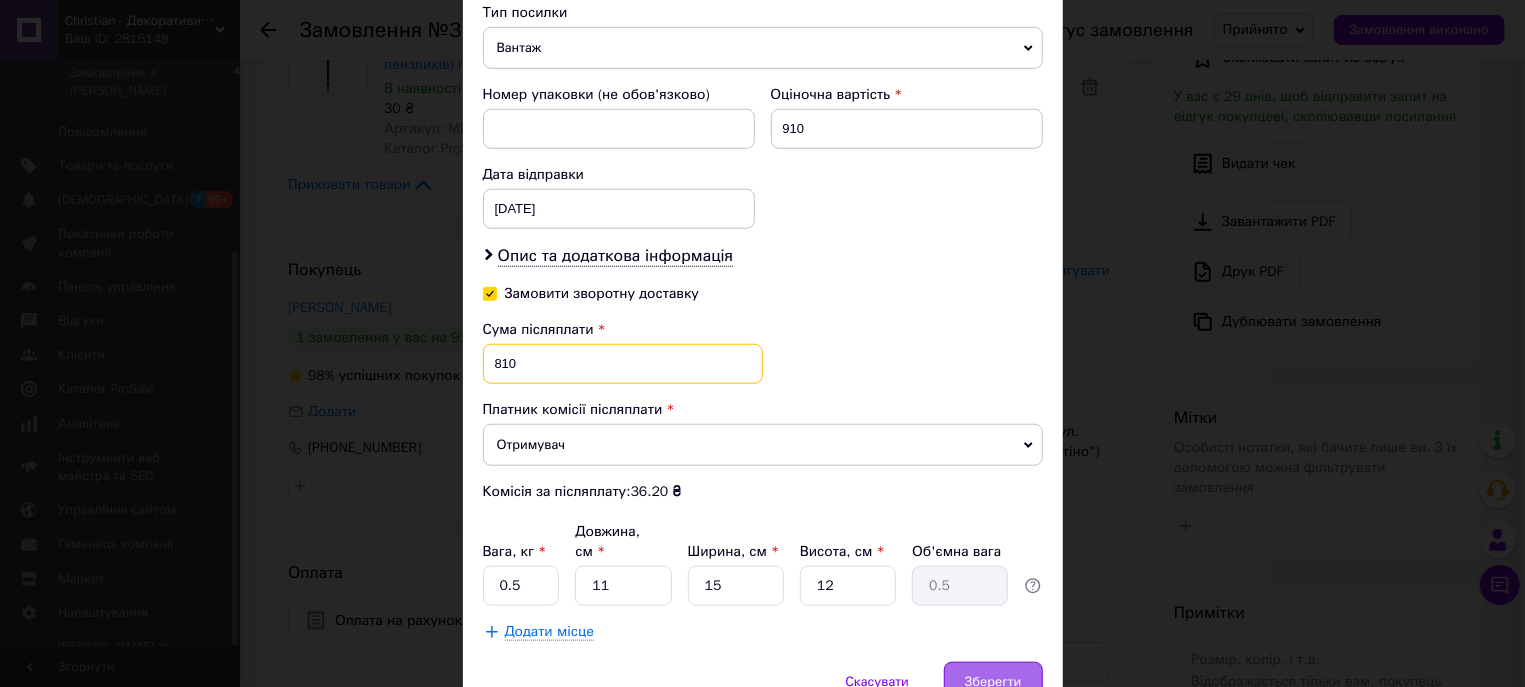 type on "810" 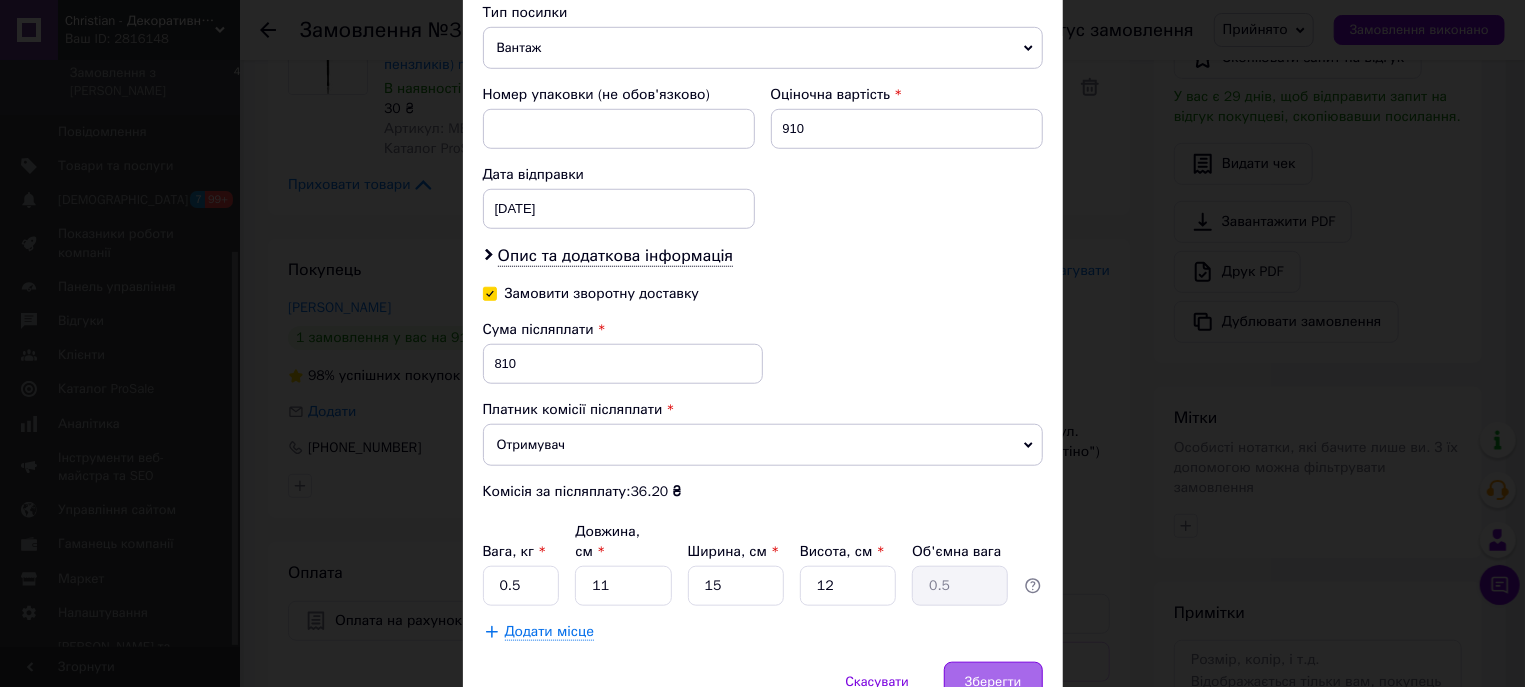 click on "Зберегти" at bounding box center (993, 682) 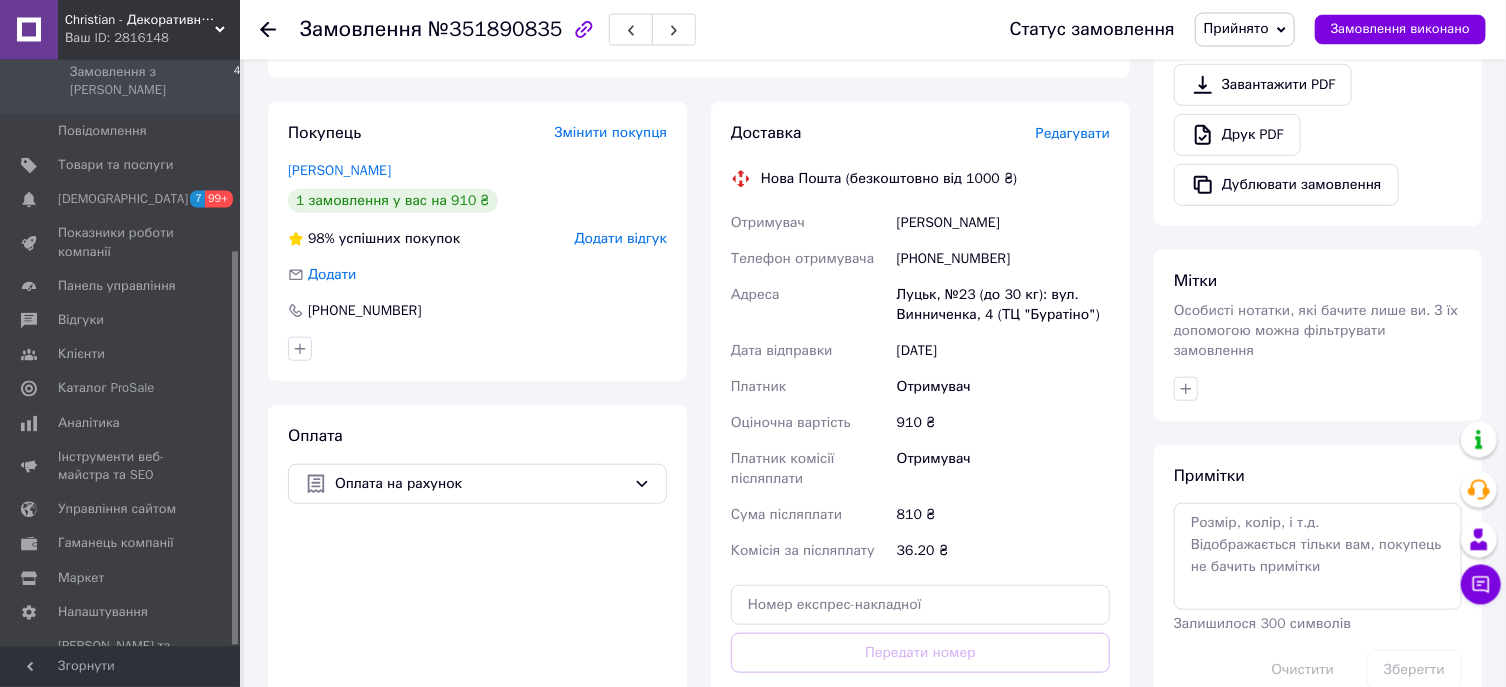 scroll, scrollTop: 857, scrollLeft: 0, axis: vertical 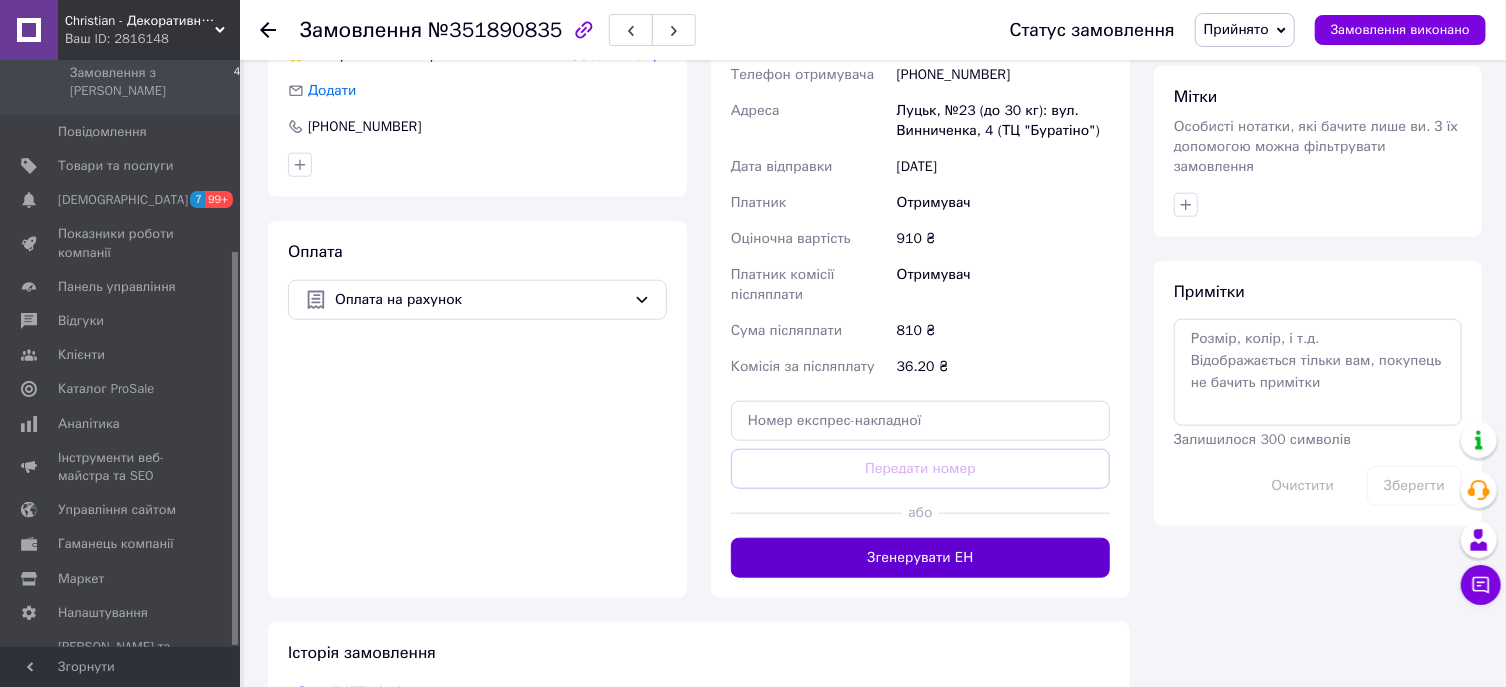 click on "Згенерувати ЕН" at bounding box center [920, 558] 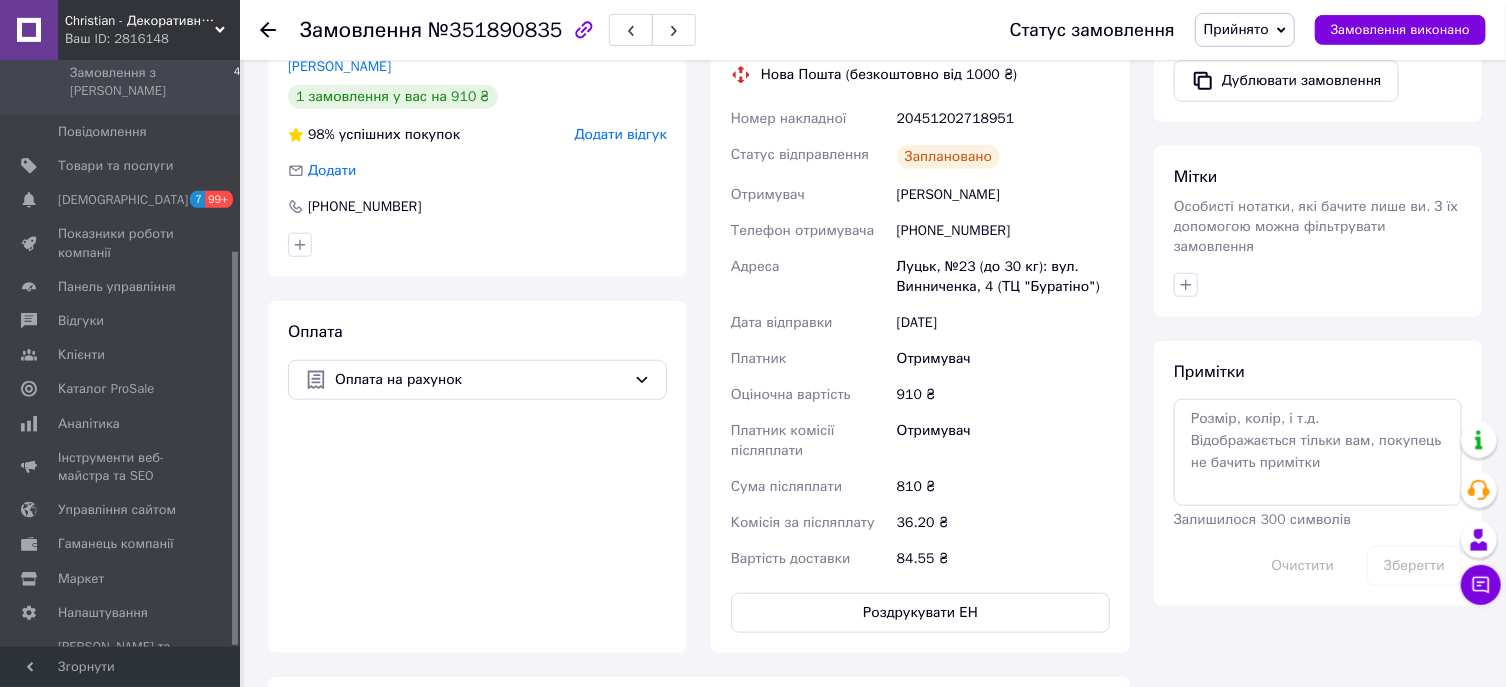 scroll, scrollTop: 750, scrollLeft: 0, axis: vertical 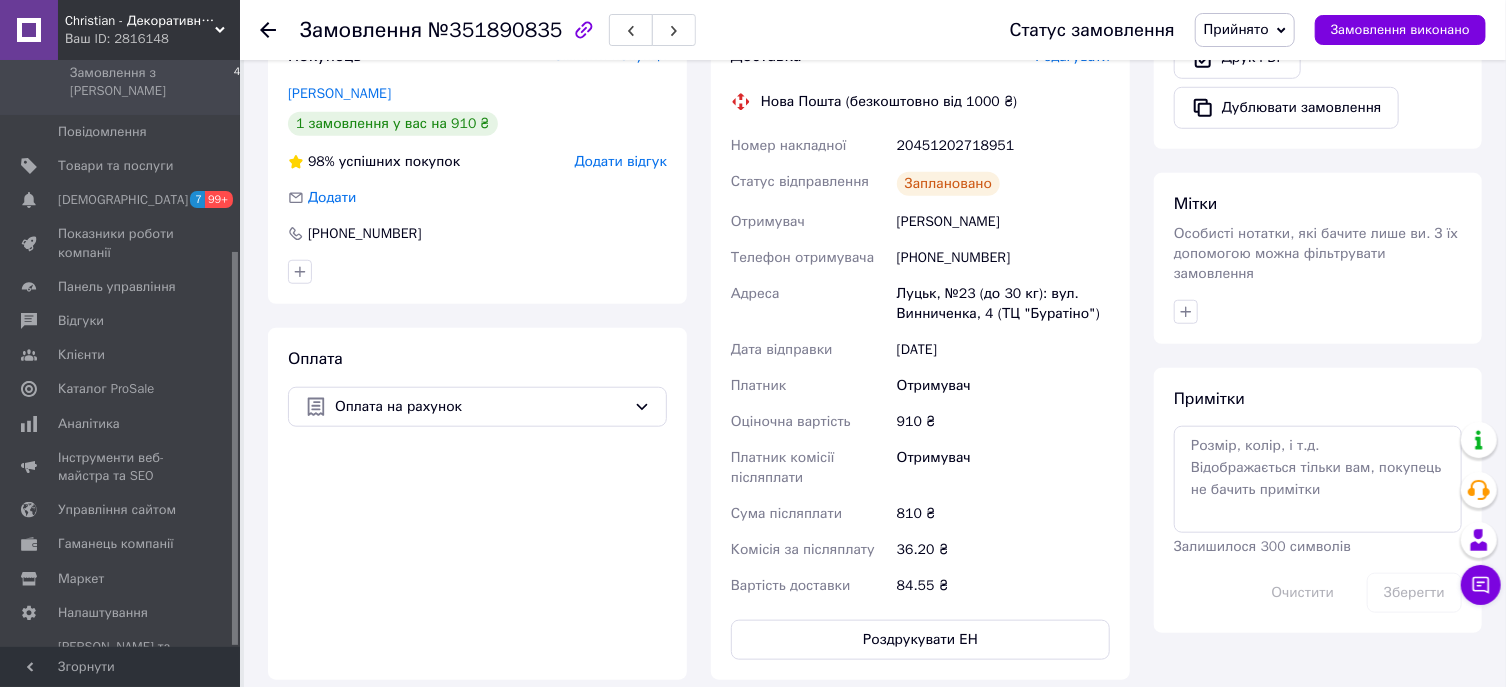 click on "20451202718951" at bounding box center [1003, 146] 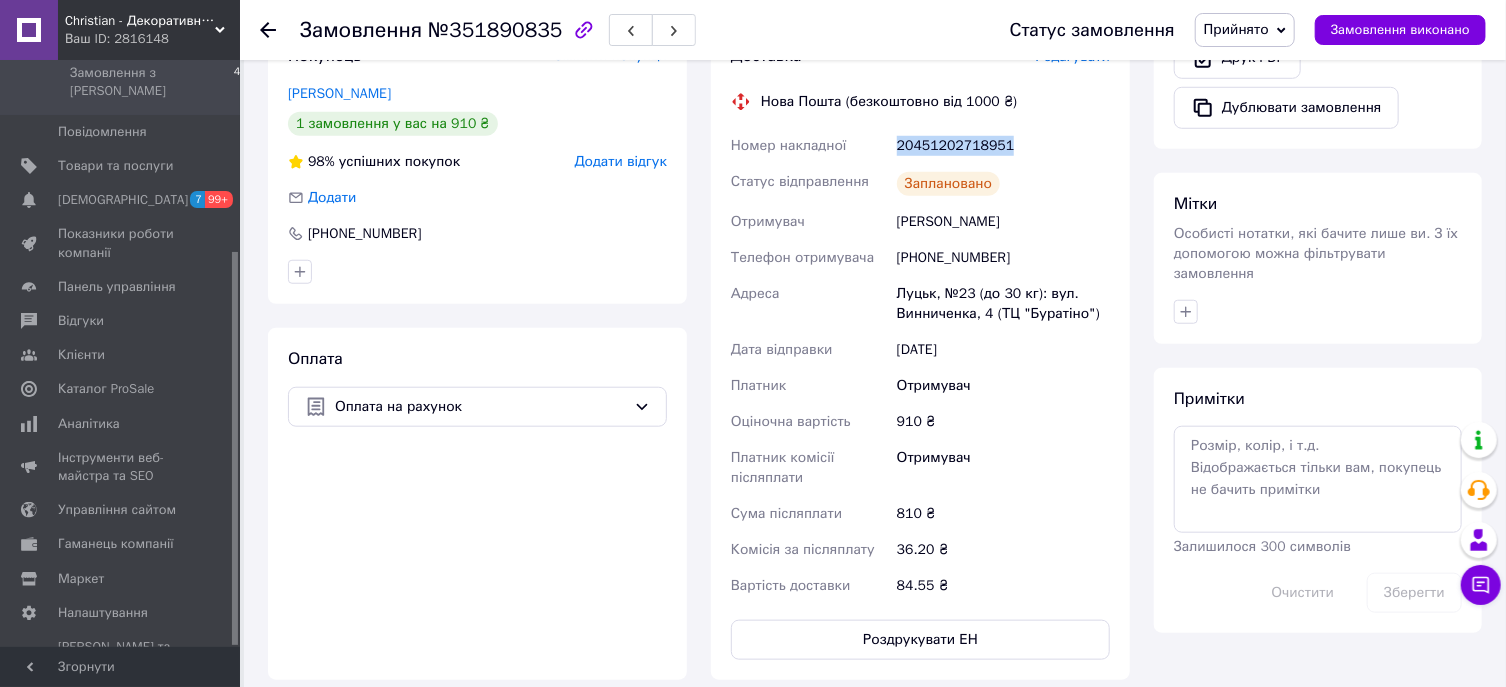 drag, startPoint x: 1020, startPoint y: 142, endPoint x: 867, endPoint y: 154, distance: 153.46986 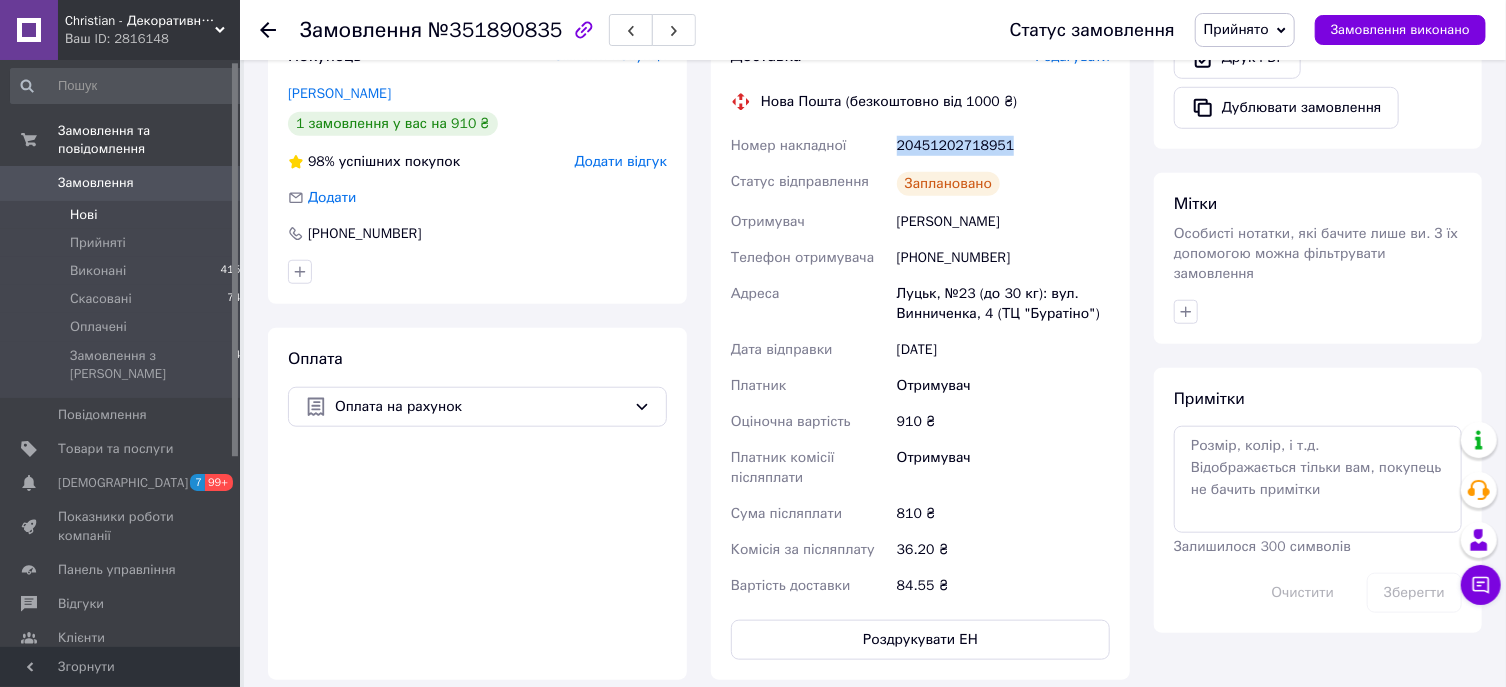 scroll, scrollTop: 0, scrollLeft: 0, axis: both 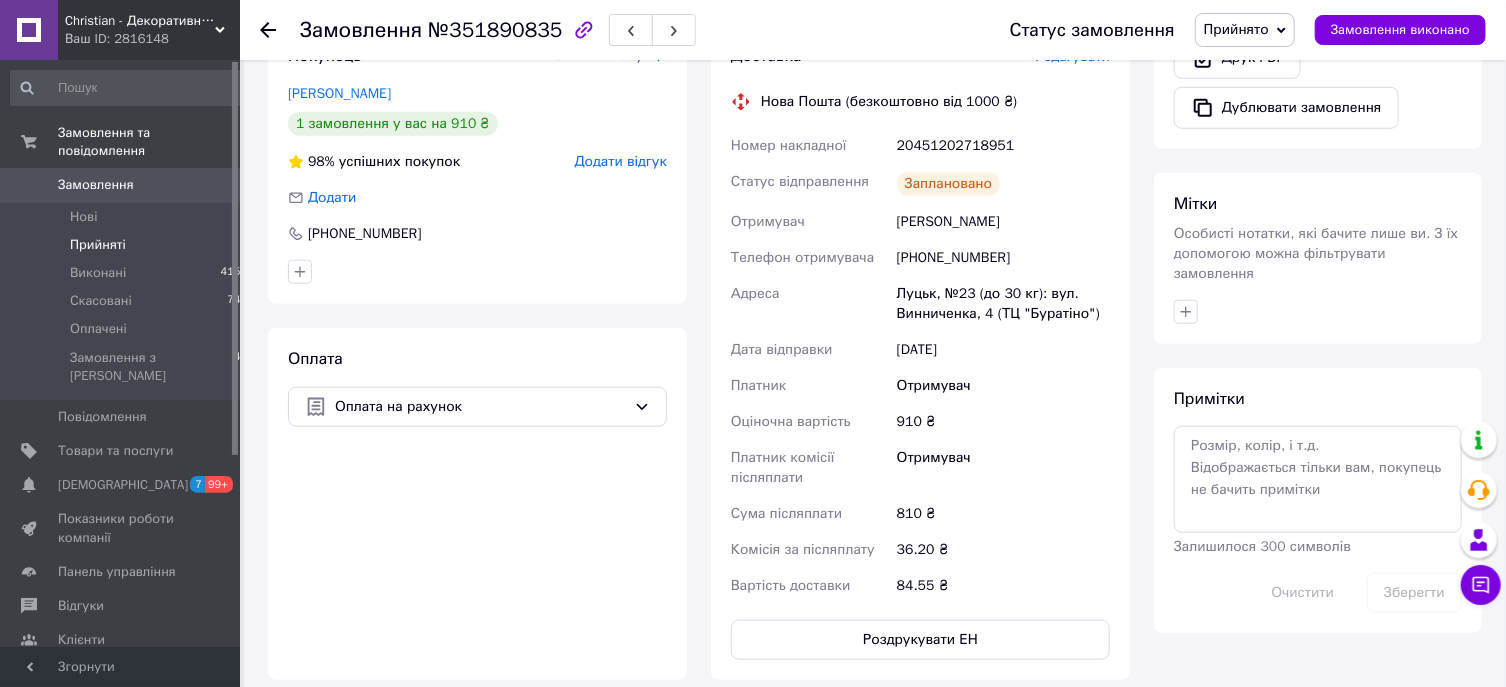 click on "Прийняті 3" at bounding box center [129, 245] 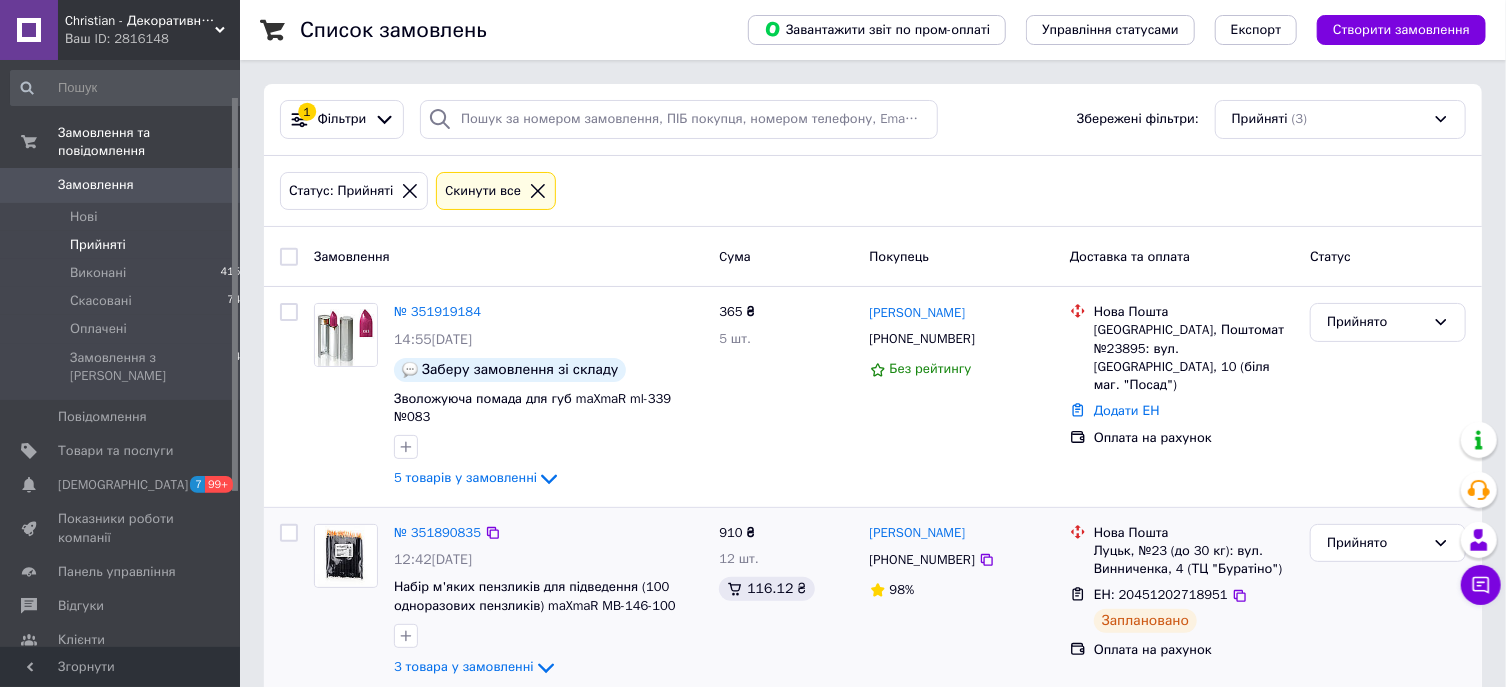 scroll, scrollTop: 98, scrollLeft: 0, axis: vertical 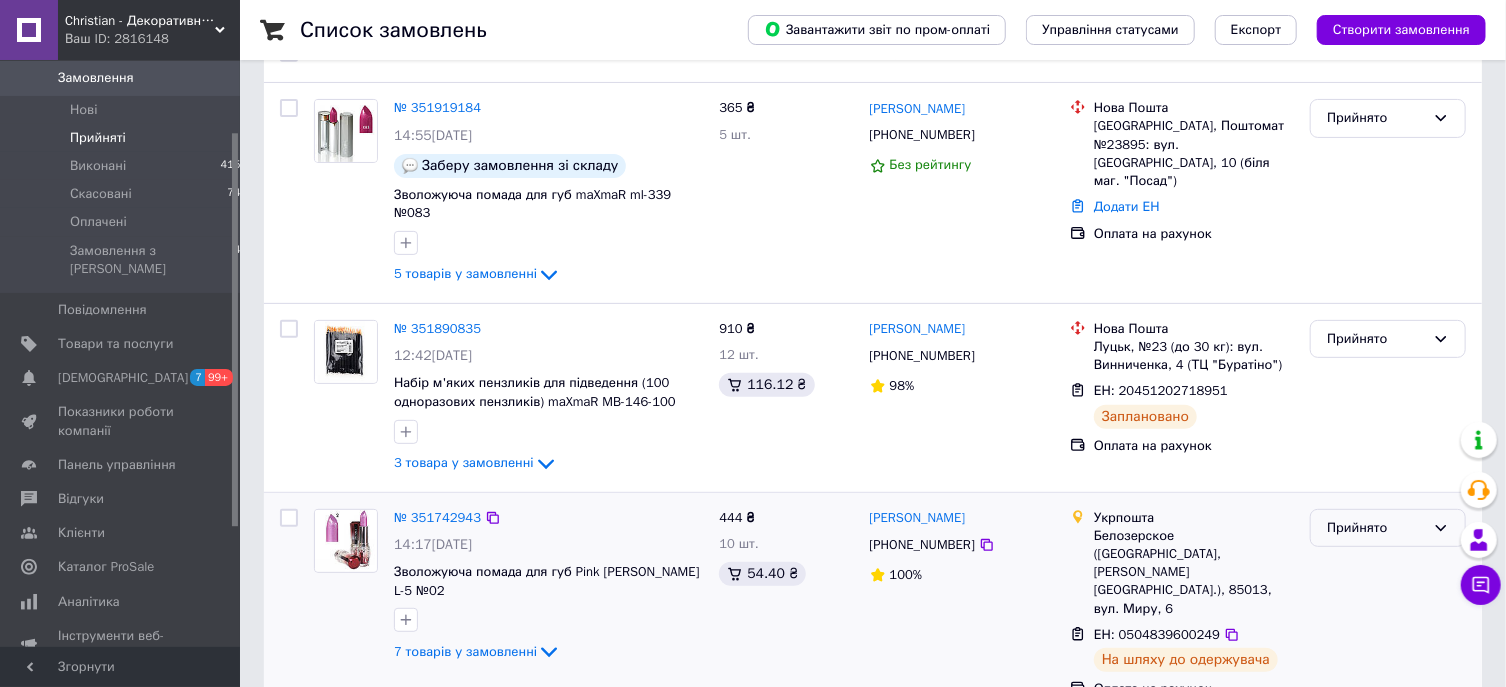 click on "Прийнято" at bounding box center (1376, 528) 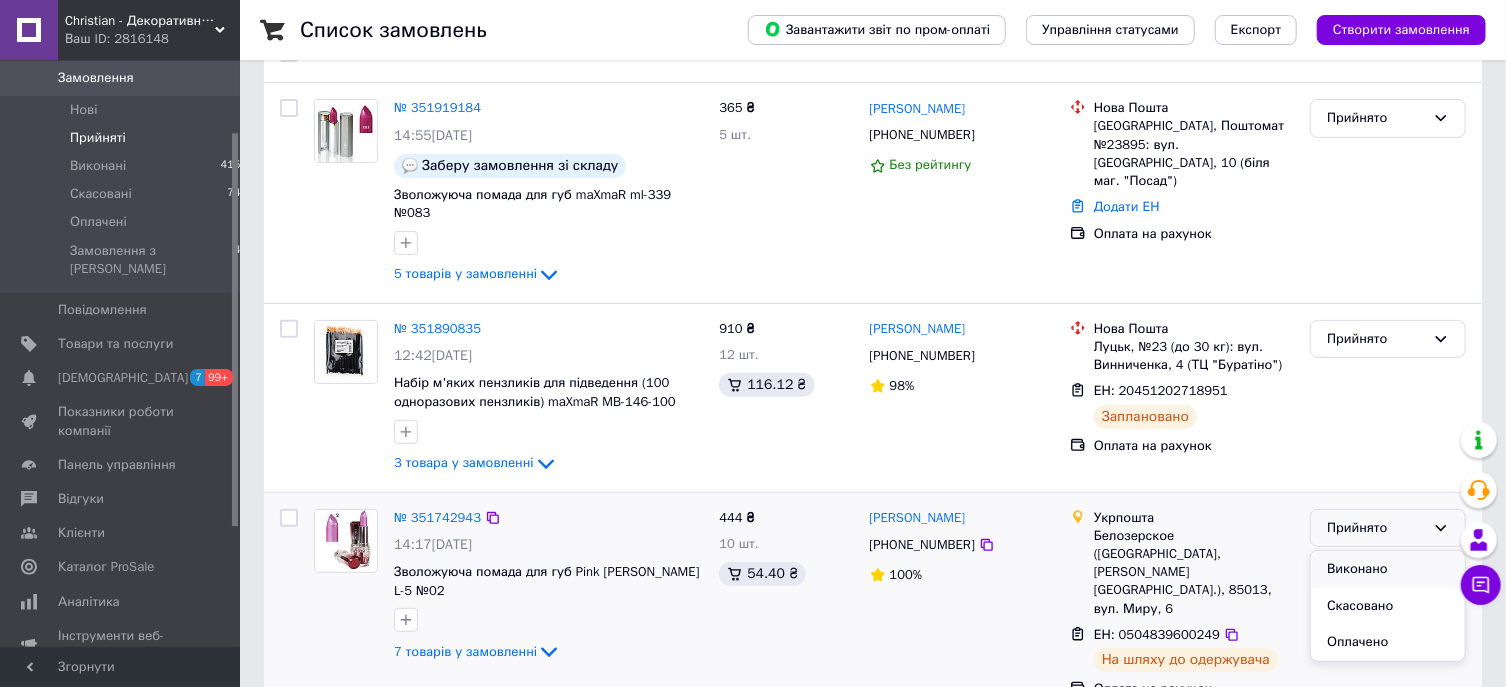 click on "Виконано" at bounding box center [1388, 569] 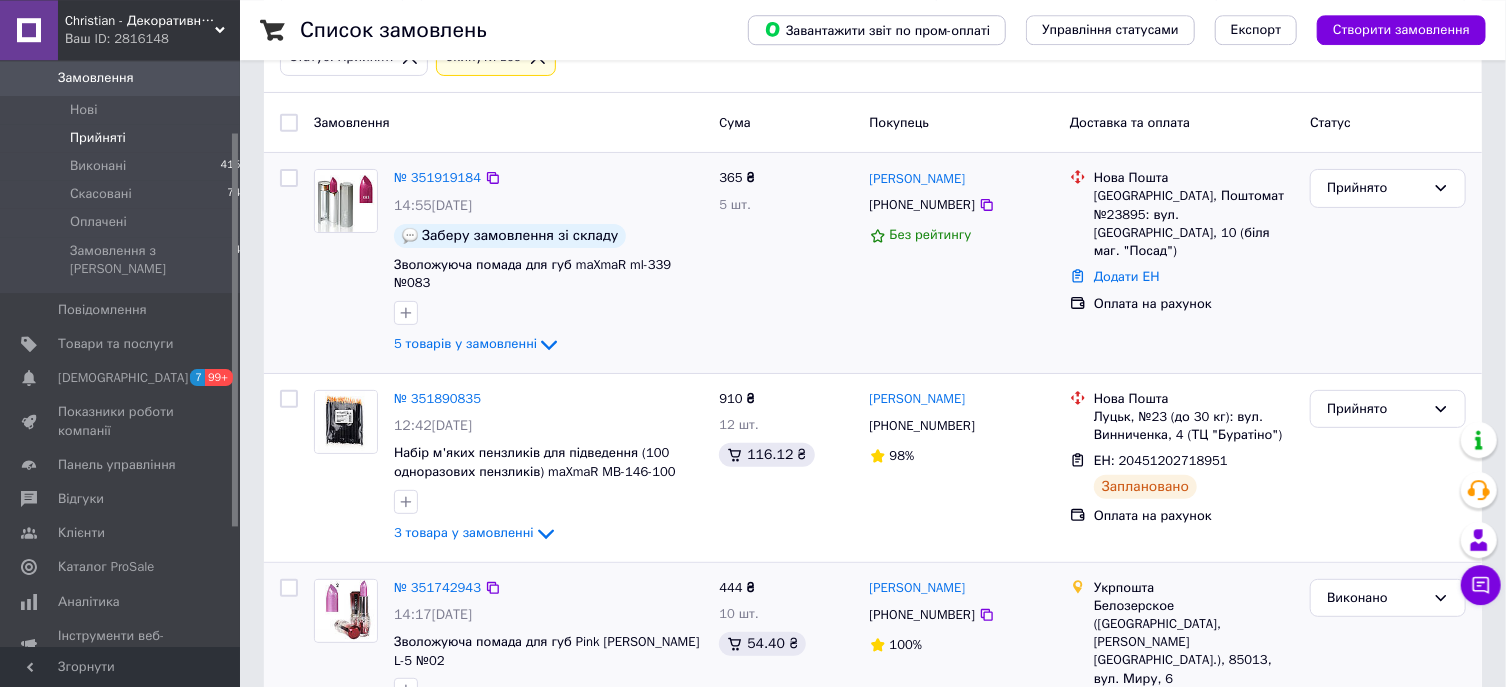 scroll, scrollTop: 97, scrollLeft: 0, axis: vertical 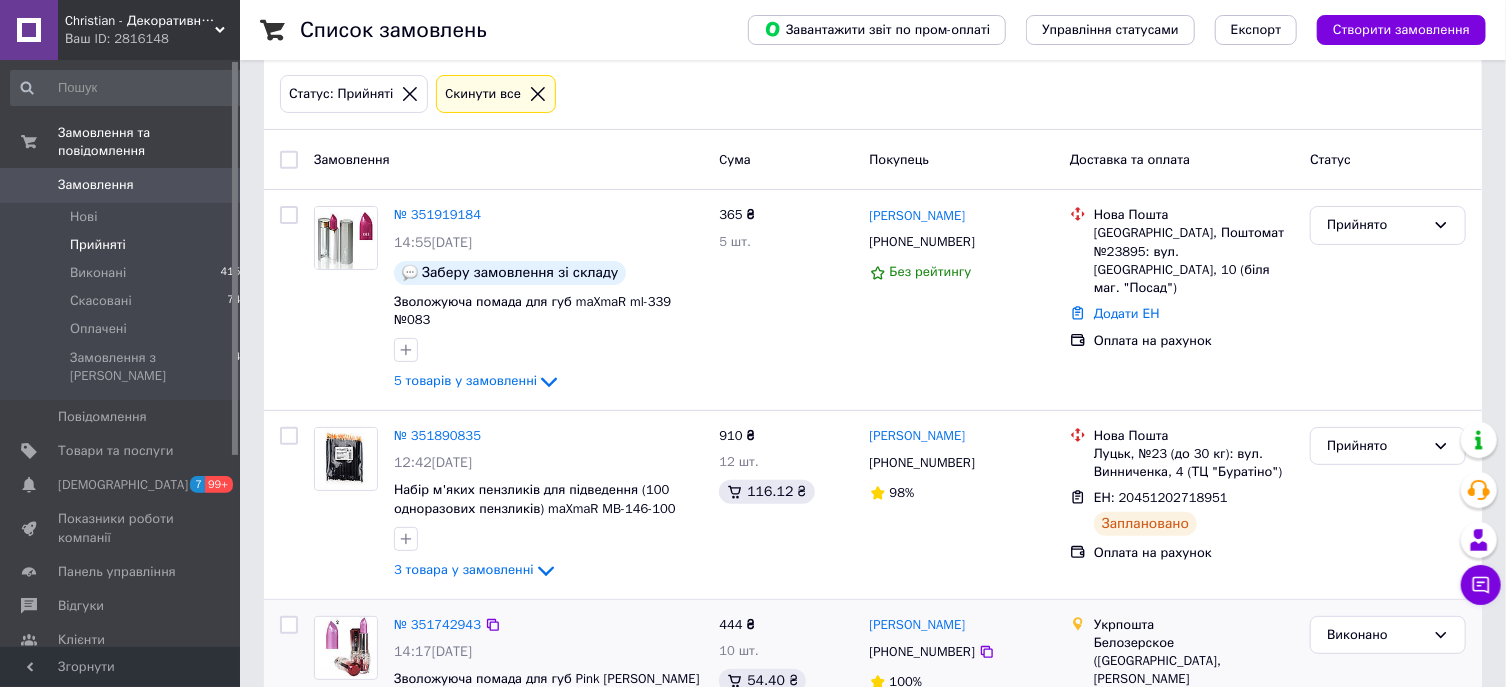 click on "Прийняті" at bounding box center (98, 245) 